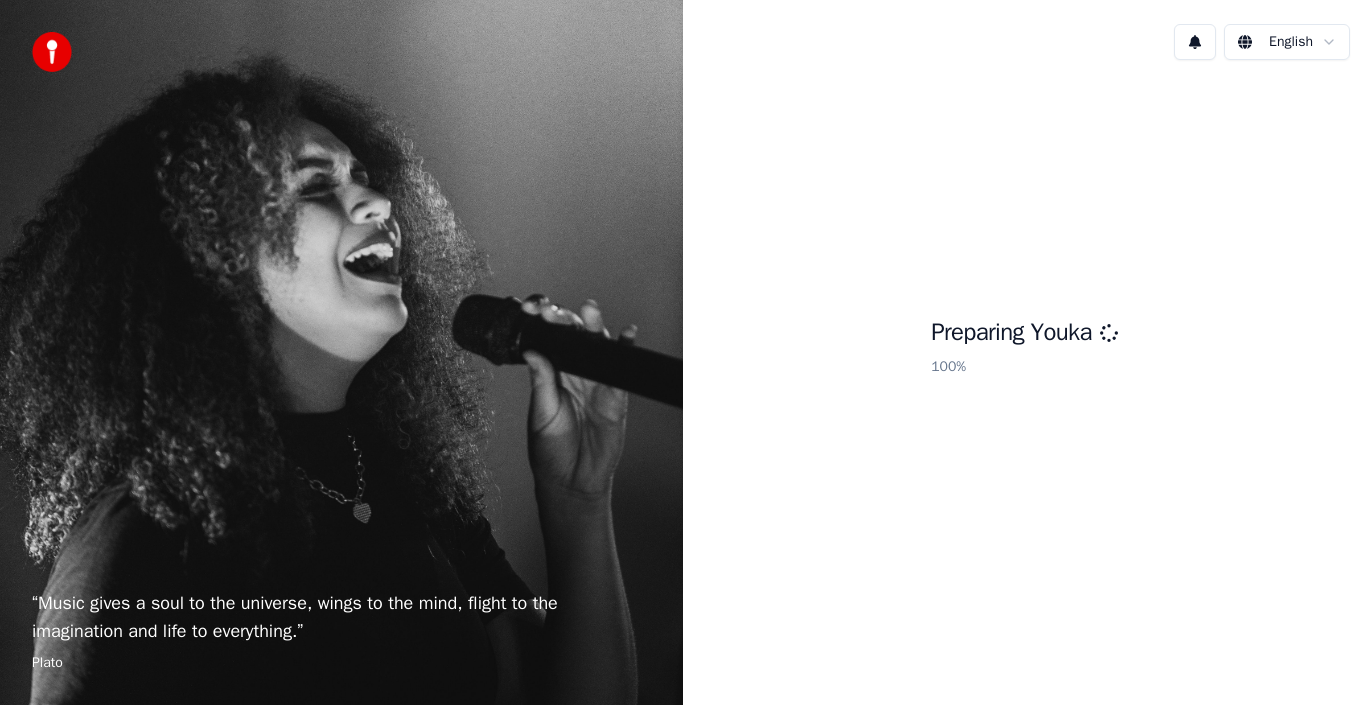 scroll, scrollTop: 0, scrollLeft: 0, axis: both 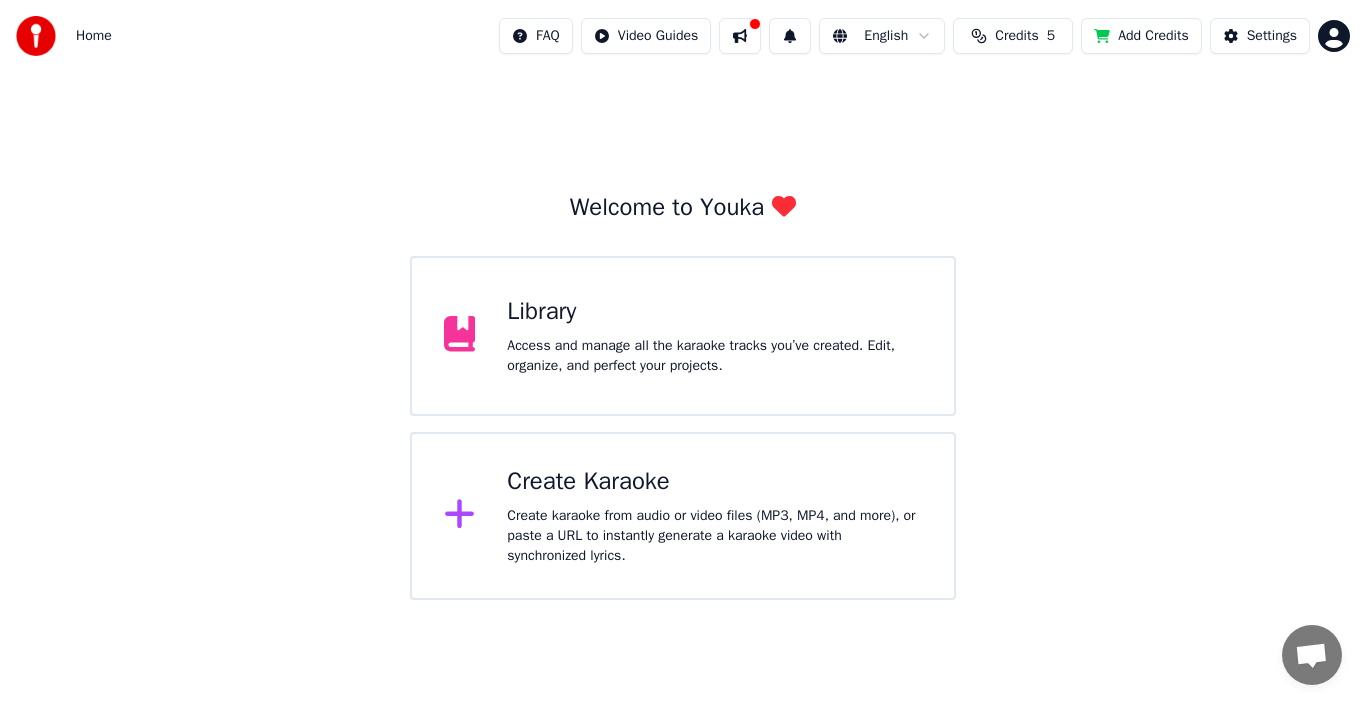 click on "Create Karaoke Create karaoke from audio or video files (MP3, MP4, and more), or paste a URL to instantly generate a karaoke video with synchronized lyrics." at bounding box center (683, 516) 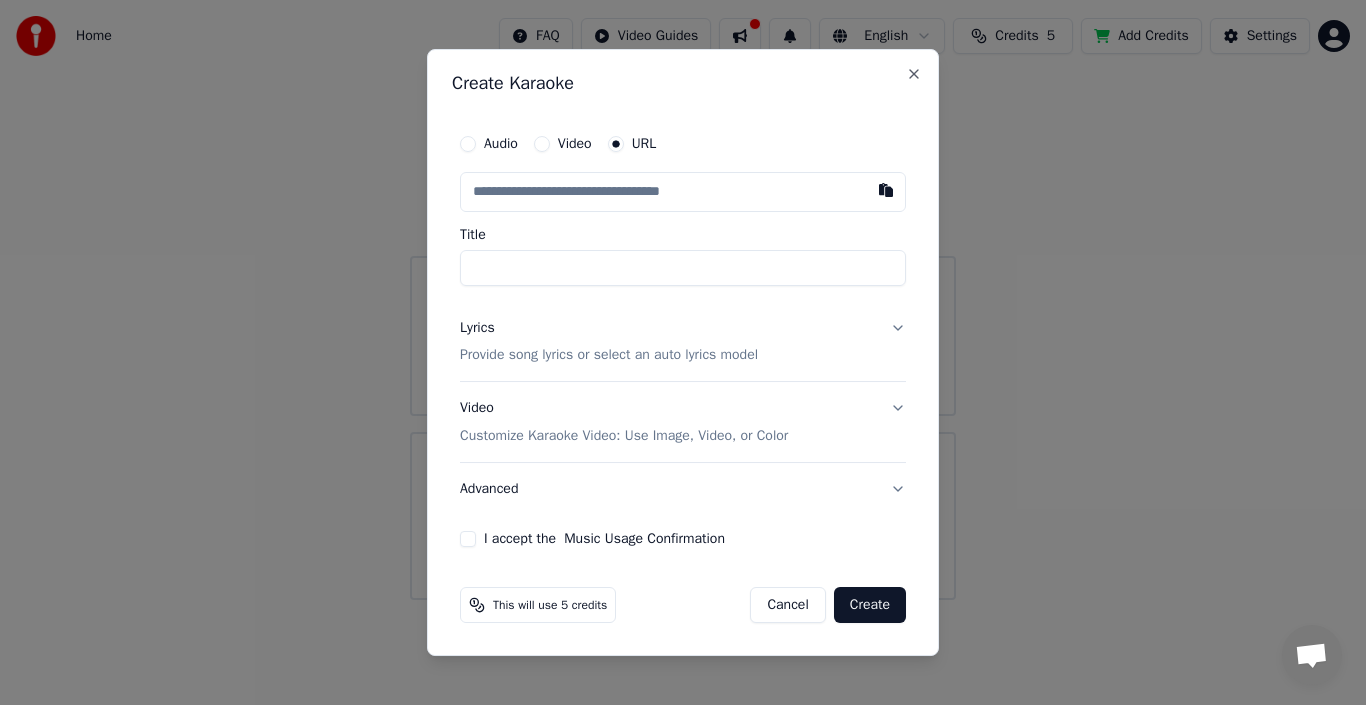 click at bounding box center [683, 192] 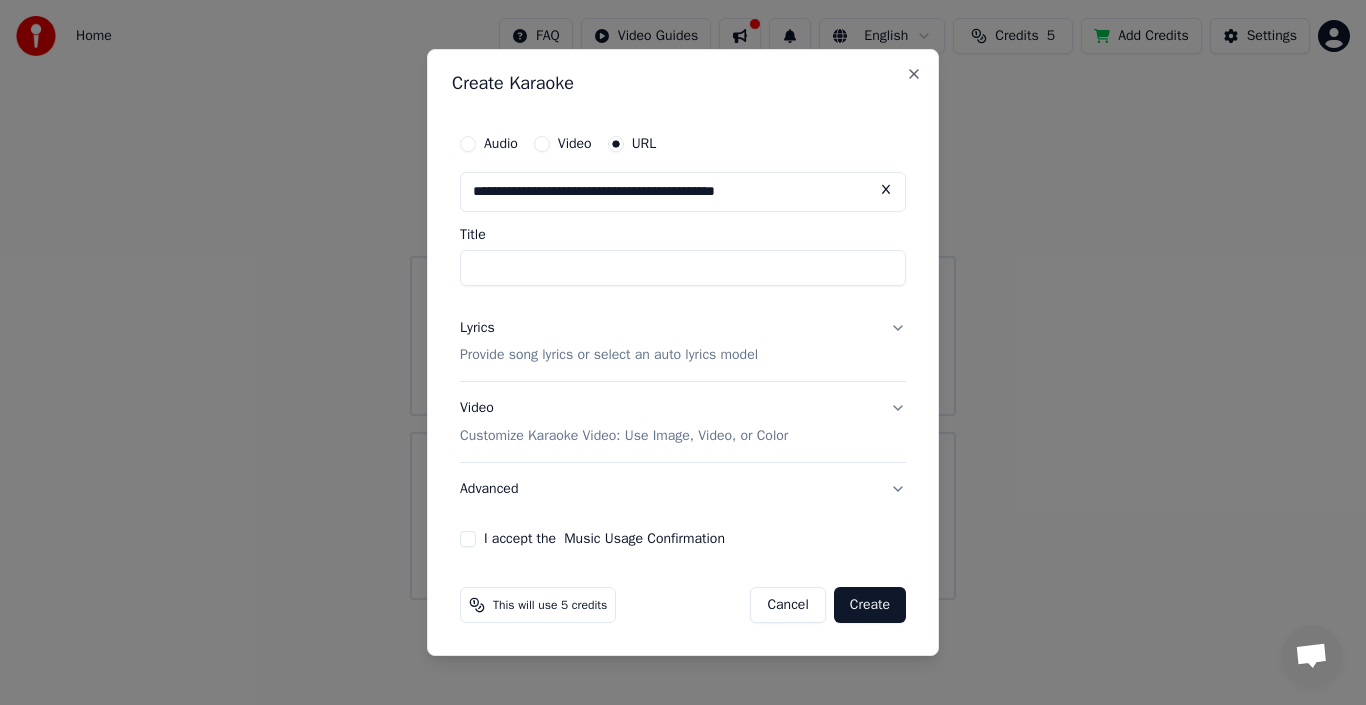 type on "**********" 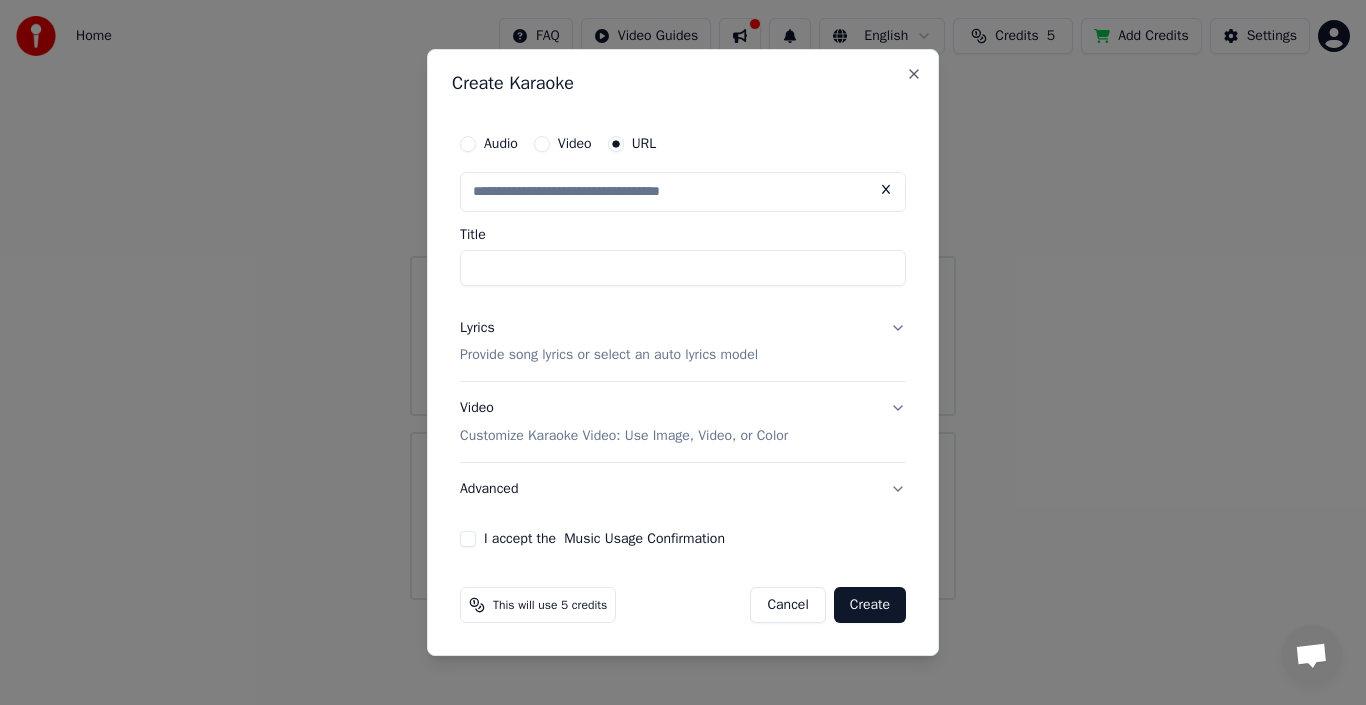 click on "I accept the   Music Usage Confirmation" at bounding box center (468, 539) 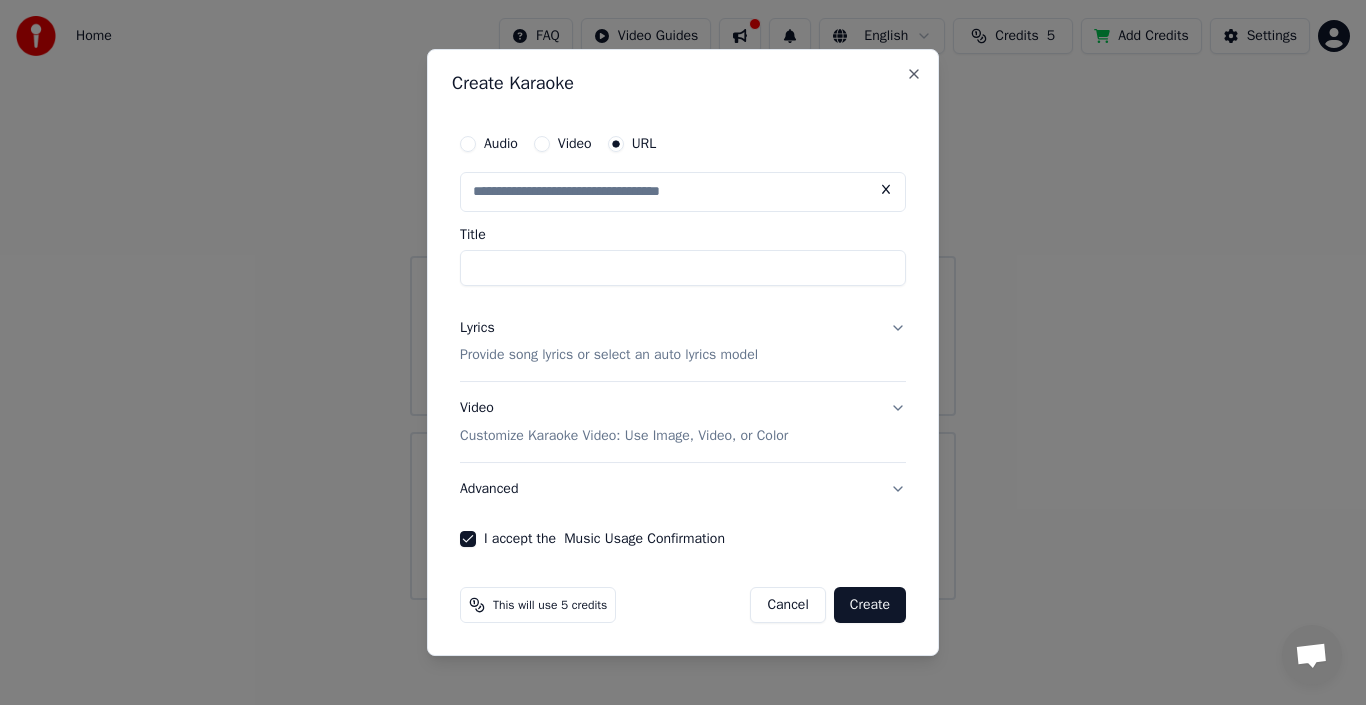 click on "Create" at bounding box center (870, 605) 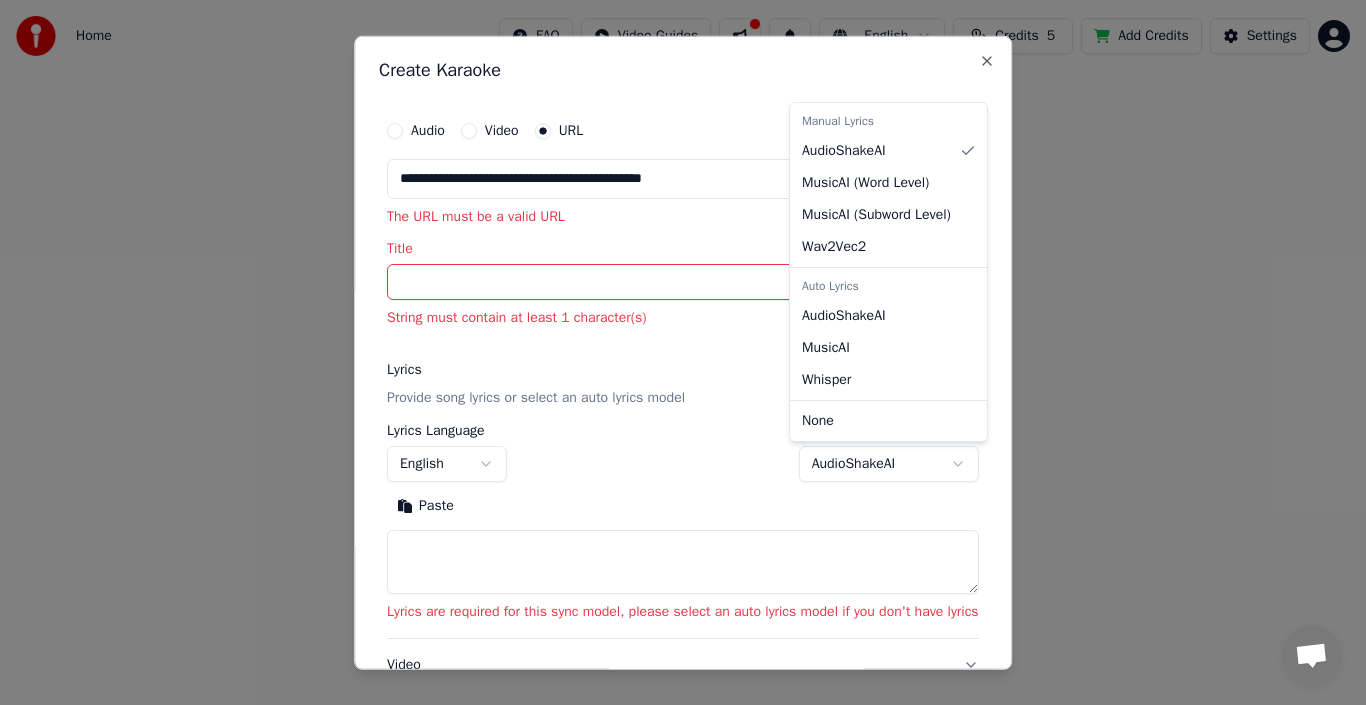 click on "**********" at bounding box center (683, 300) 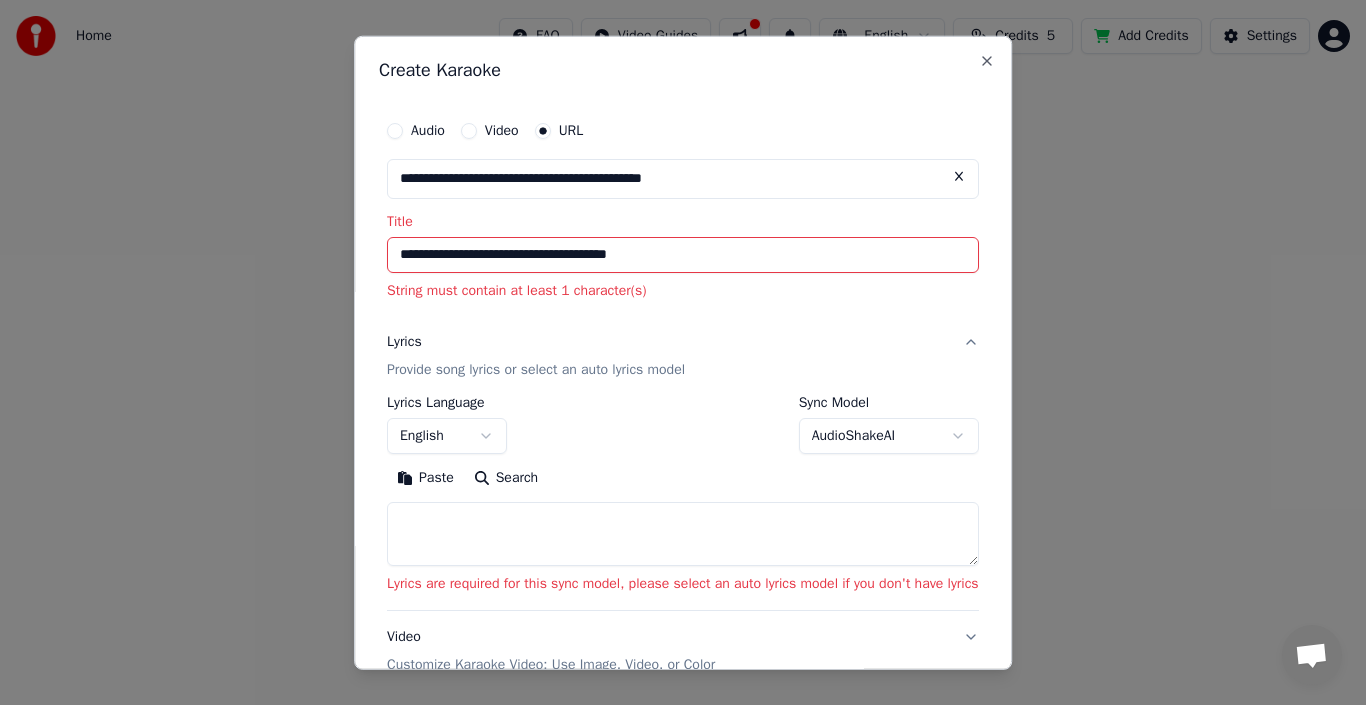 click on "**********" at bounding box center [683, 300] 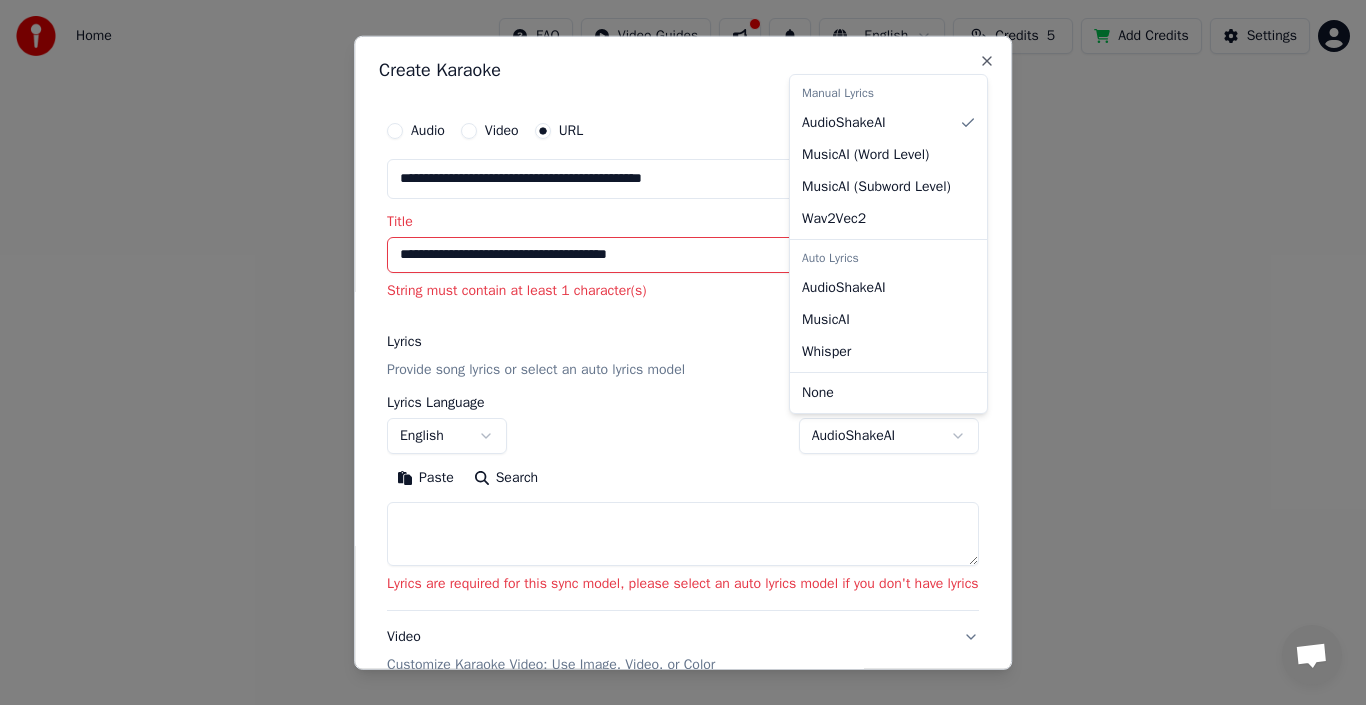 click on "**********" at bounding box center [683, 300] 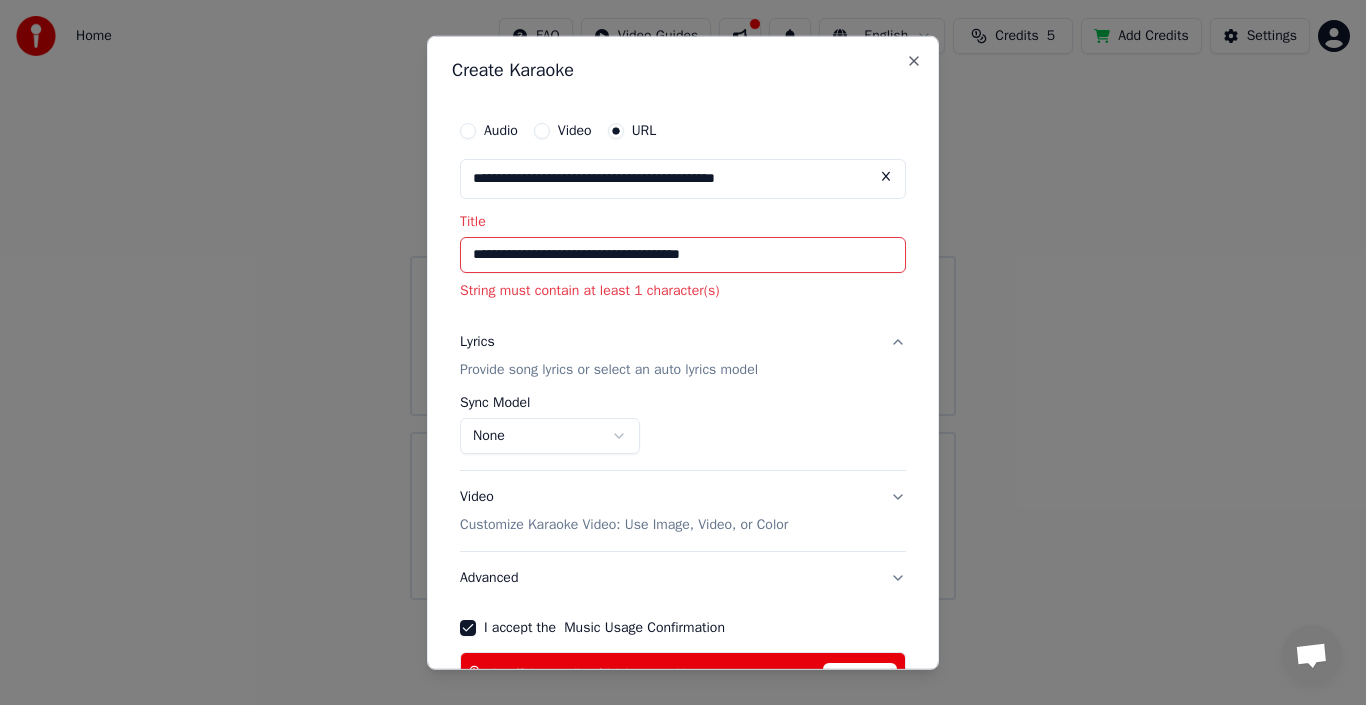 scroll, scrollTop: 133, scrollLeft: 0, axis: vertical 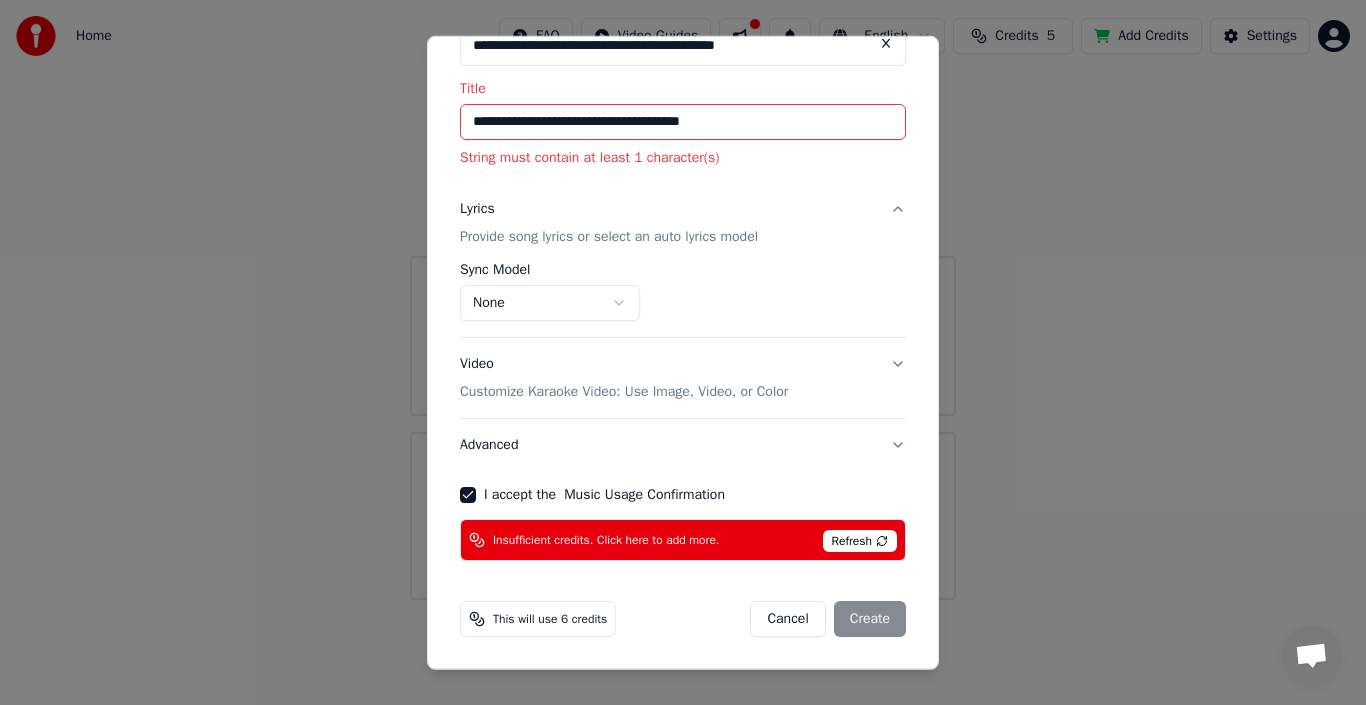 click on "Refresh" at bounding box center (860, 541) 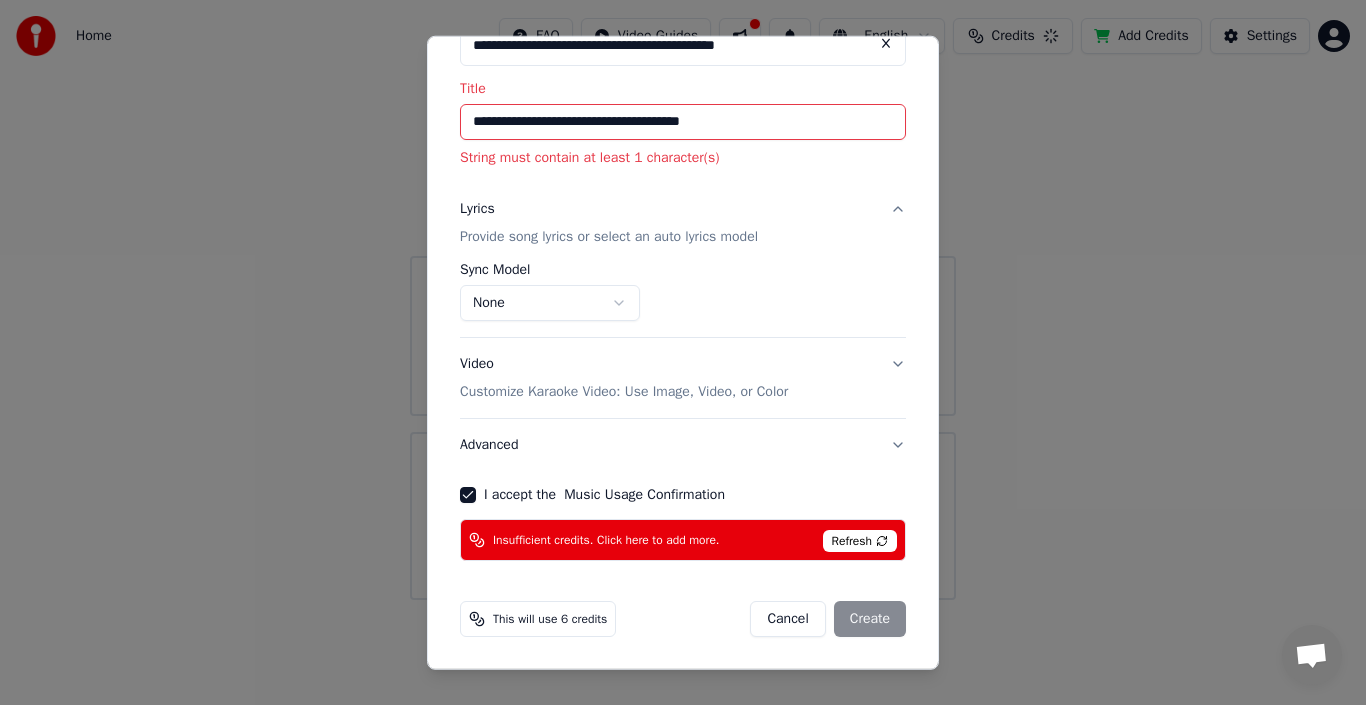 click on "Refresh" at bounding box center [860, 541] 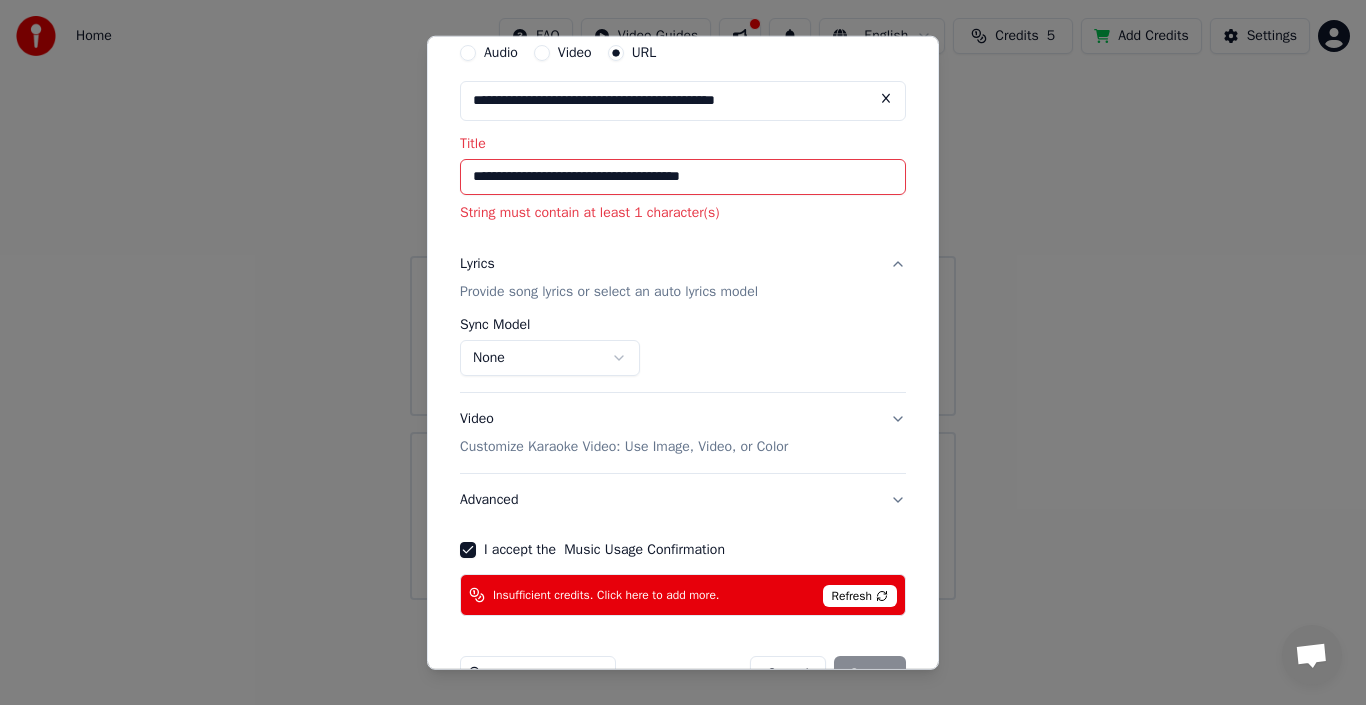 scroll, scrollTop: 133, scrollLeft: 0, axis: vertical 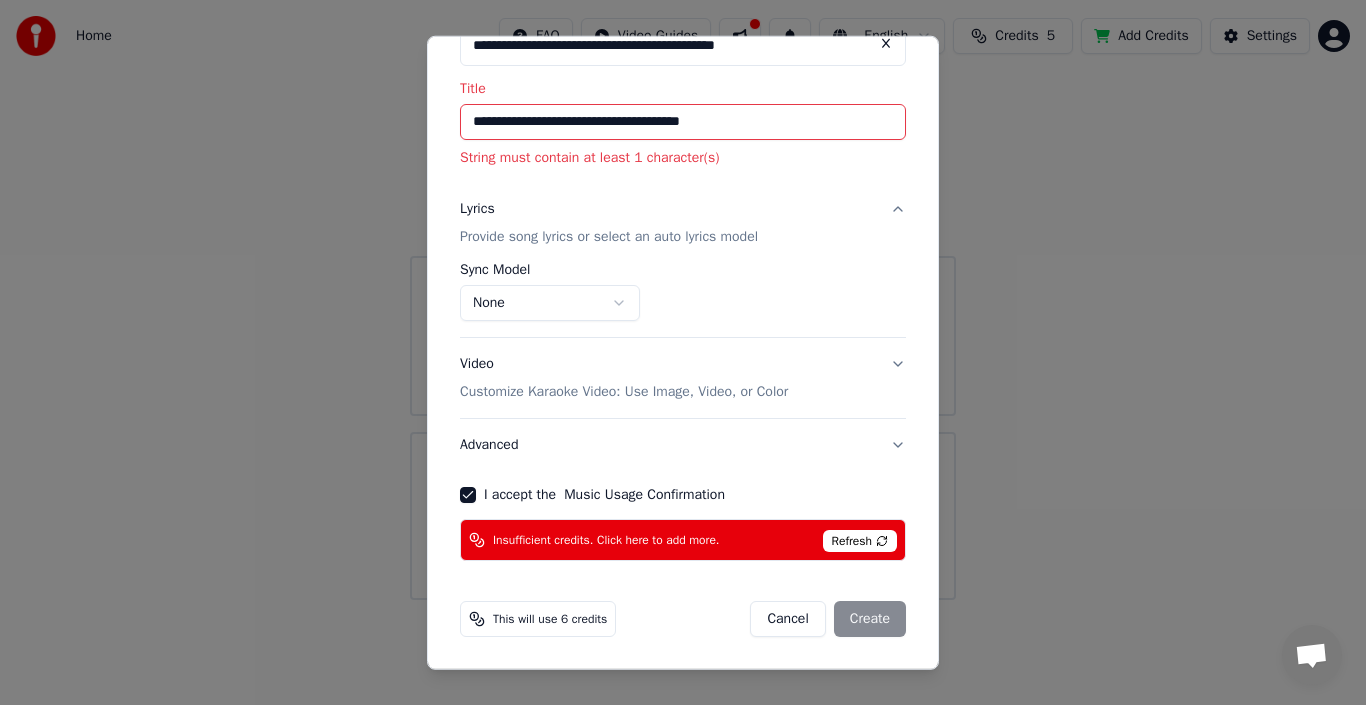 click on "Cancel Create" at bounding box center [828, 619] 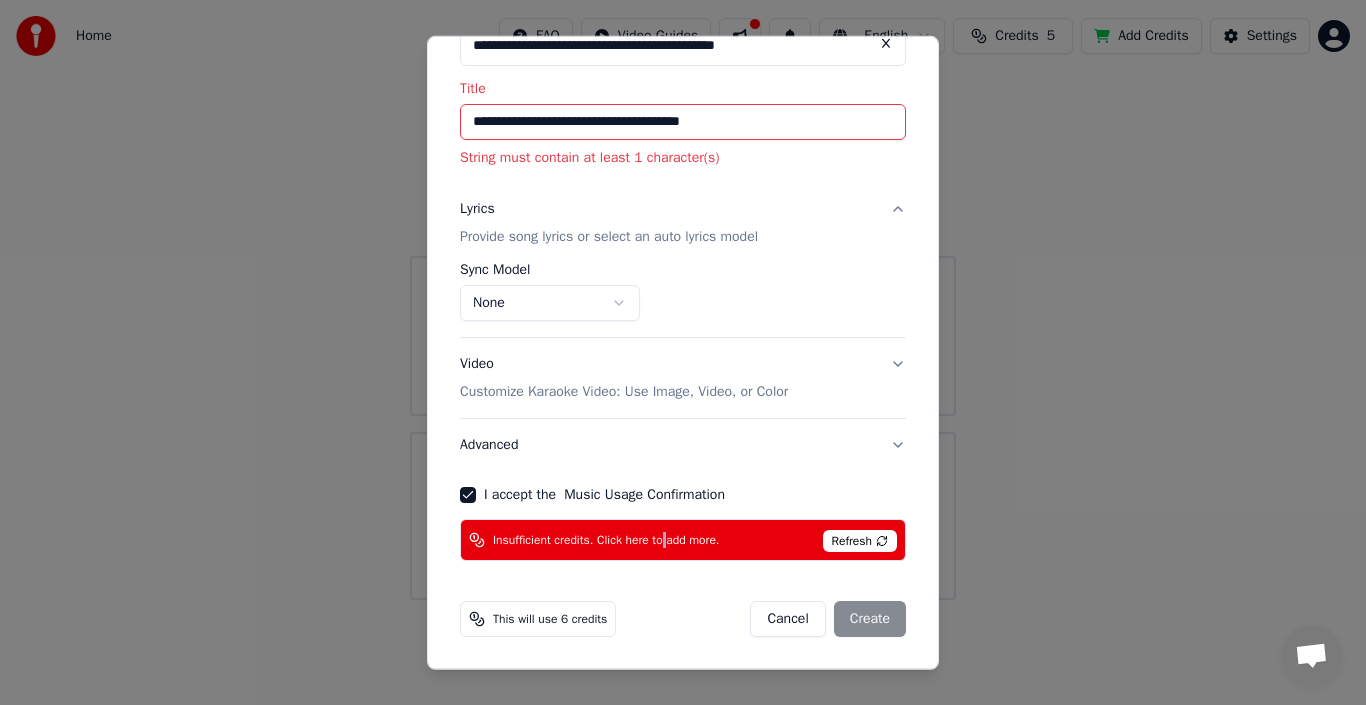 click on "Insufficient credits. Click here to add more." at bounding box center [606, 540] 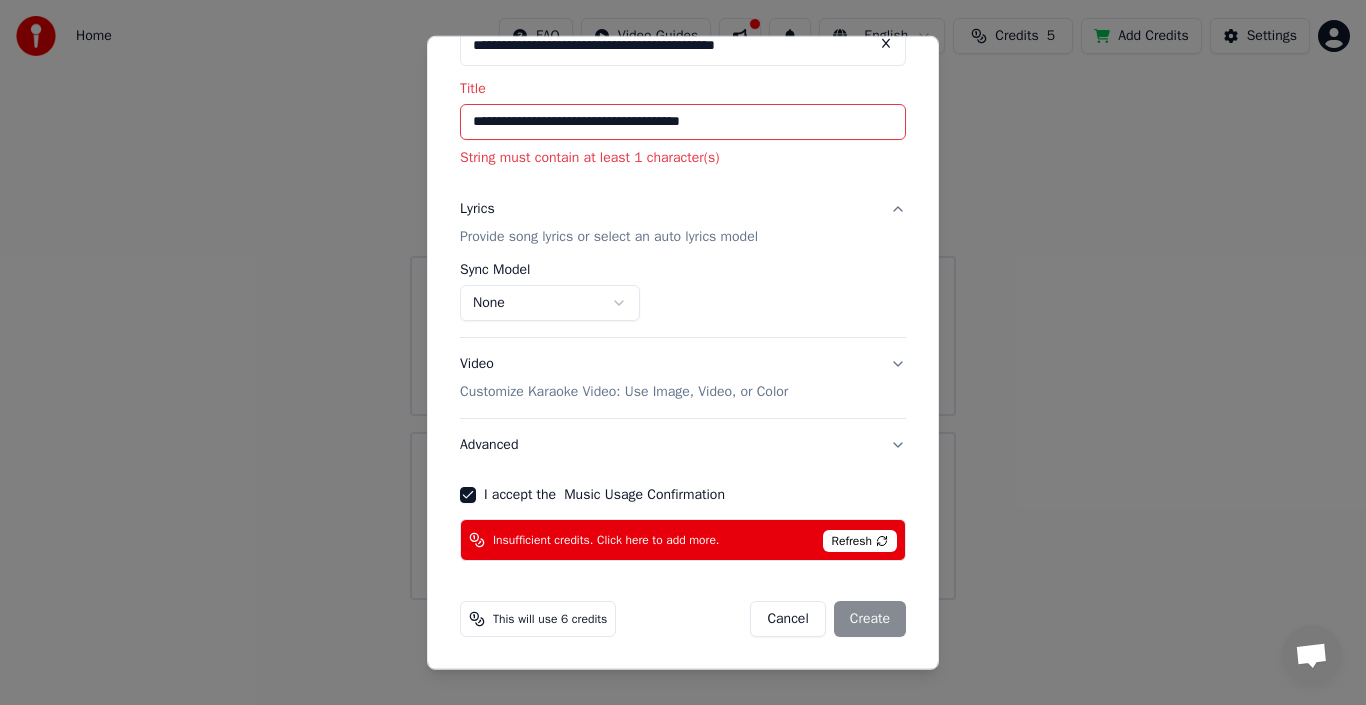 click on "Refresh" at bounding box center [860, 541] 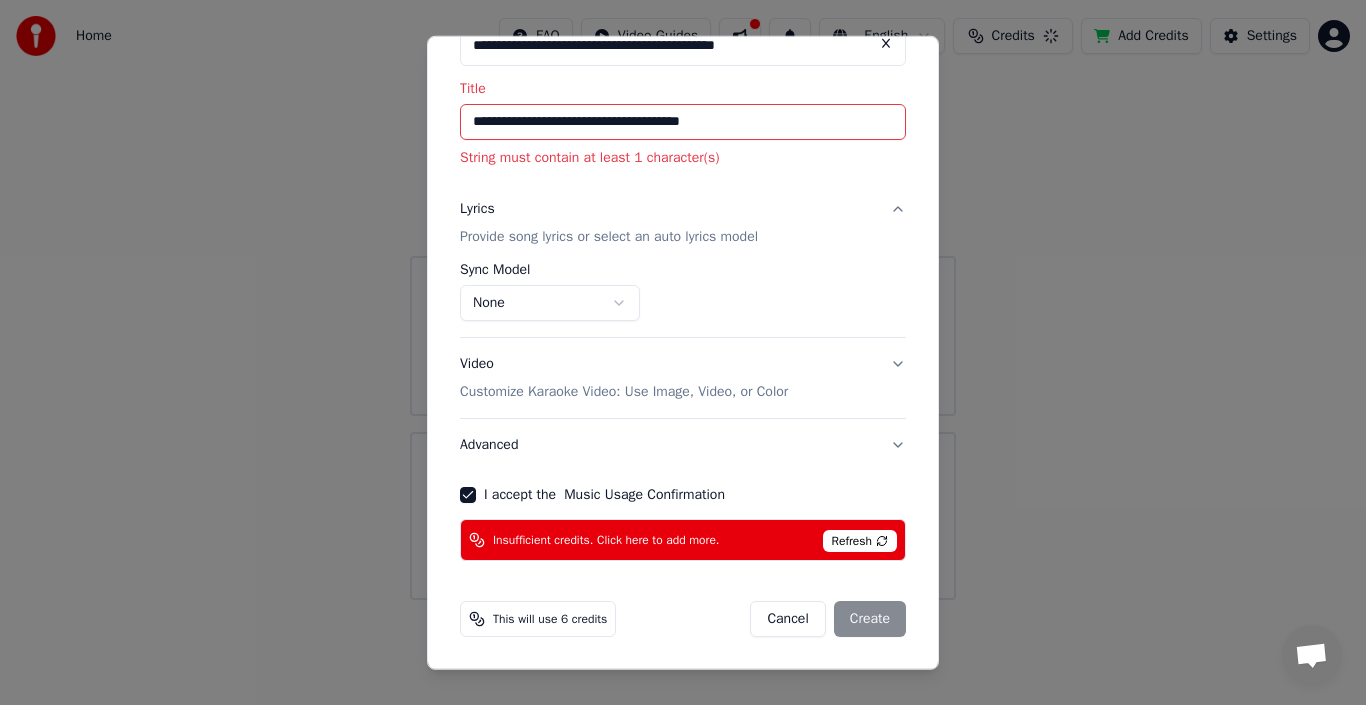 click on "Refresh" at bounding box center (860, 541) 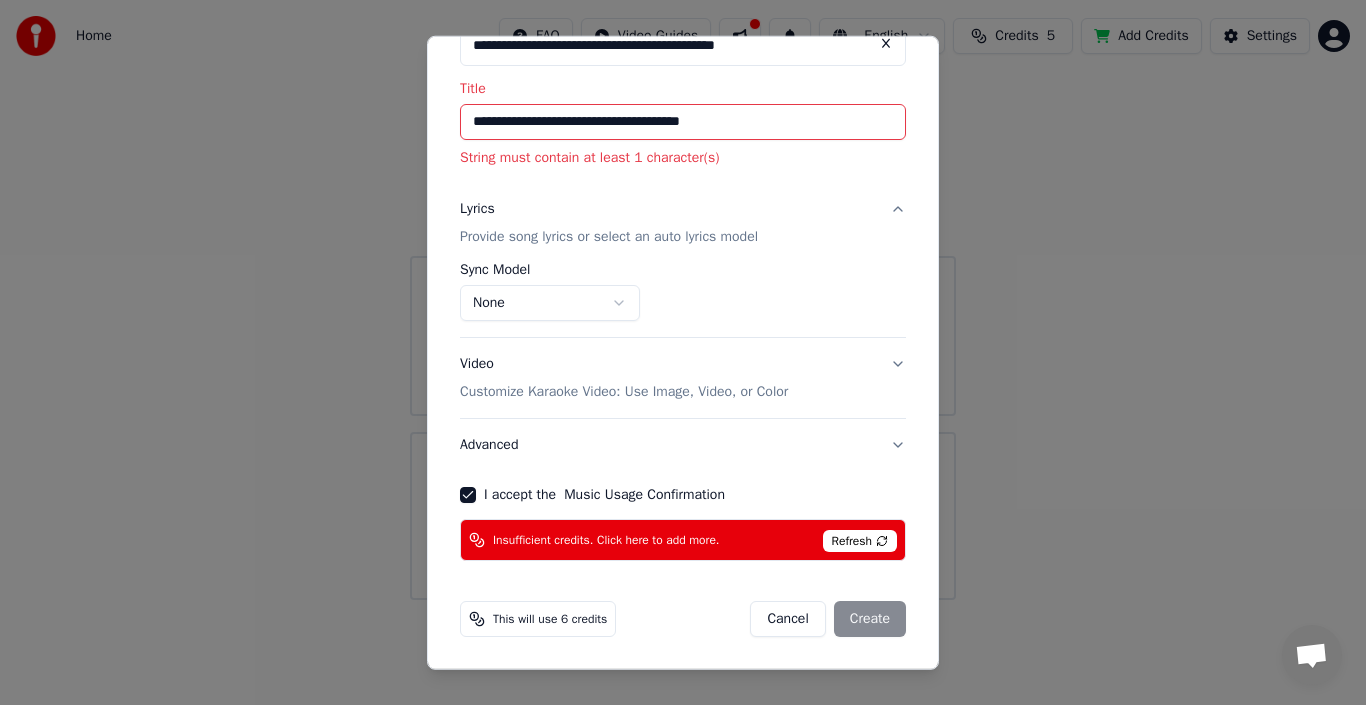 click on "Refresh" at bounding box center (860, 541) 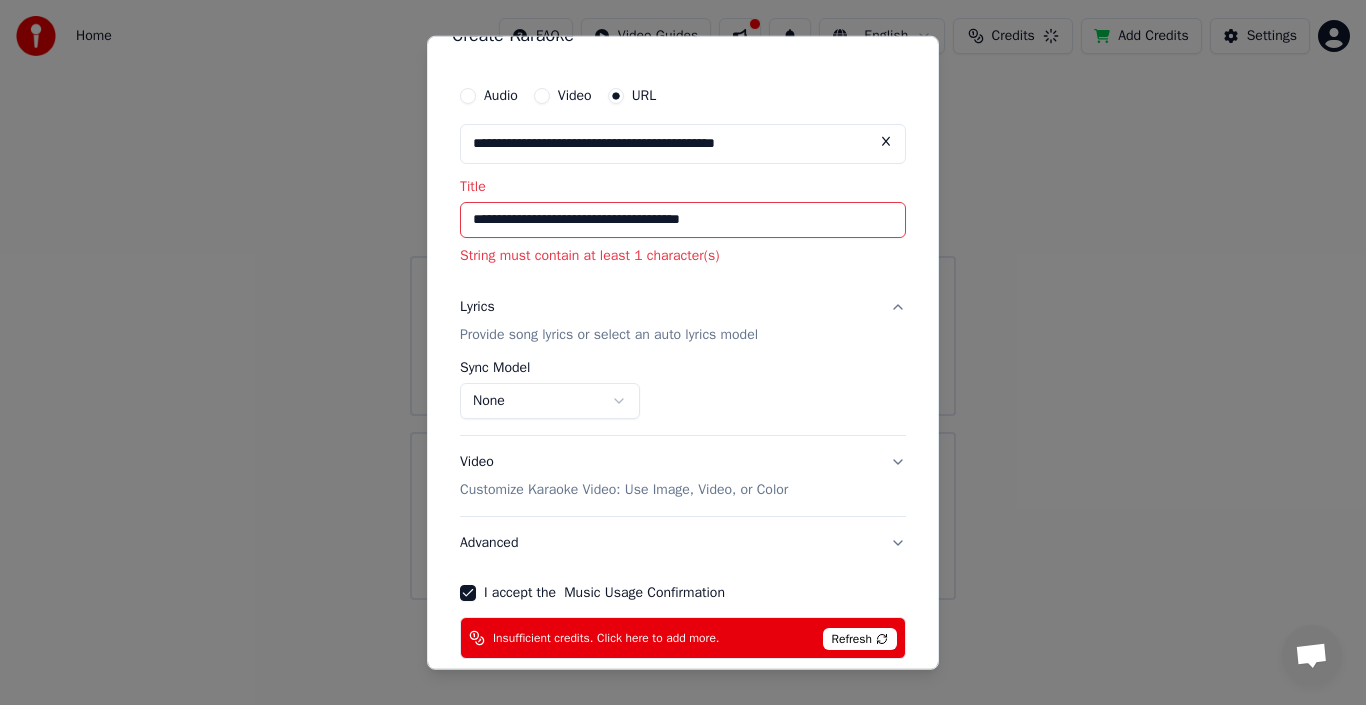 scroll, scrollTop: 133, scrollLeft: 0, axis: vertical 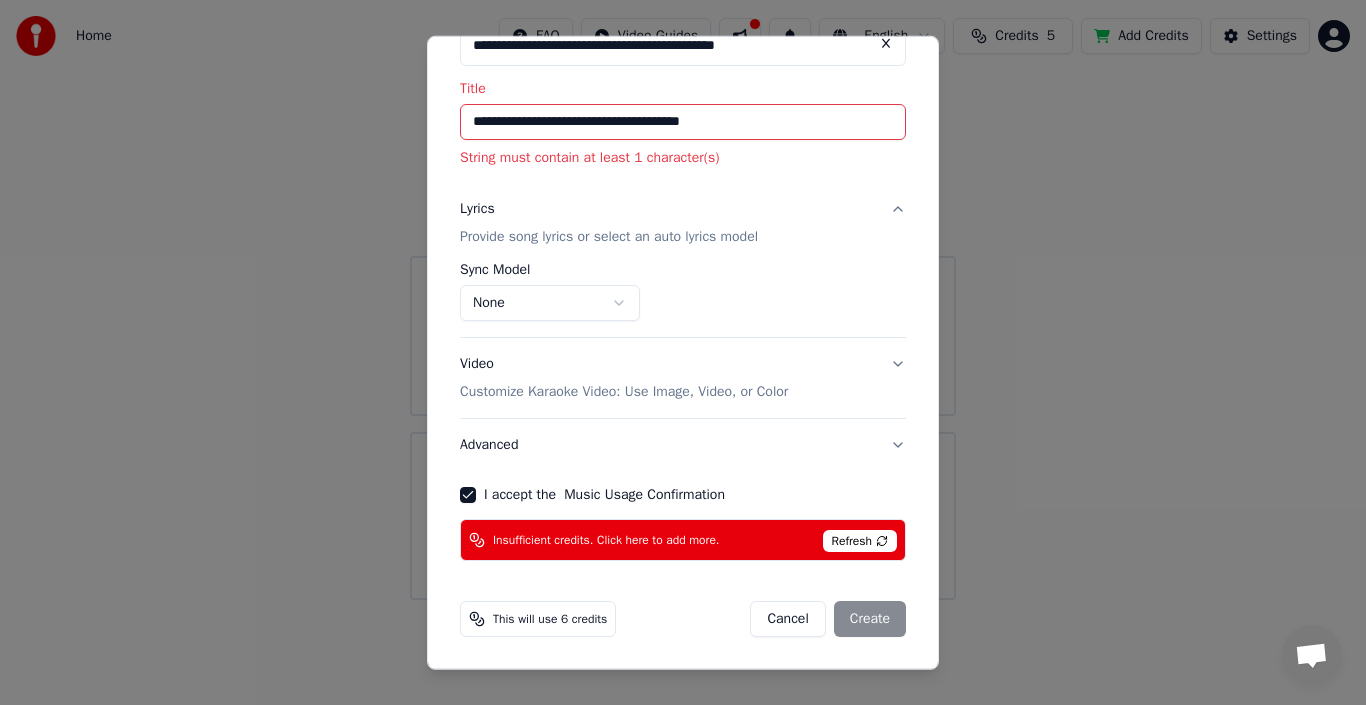 click at bounding box center (886, 43) 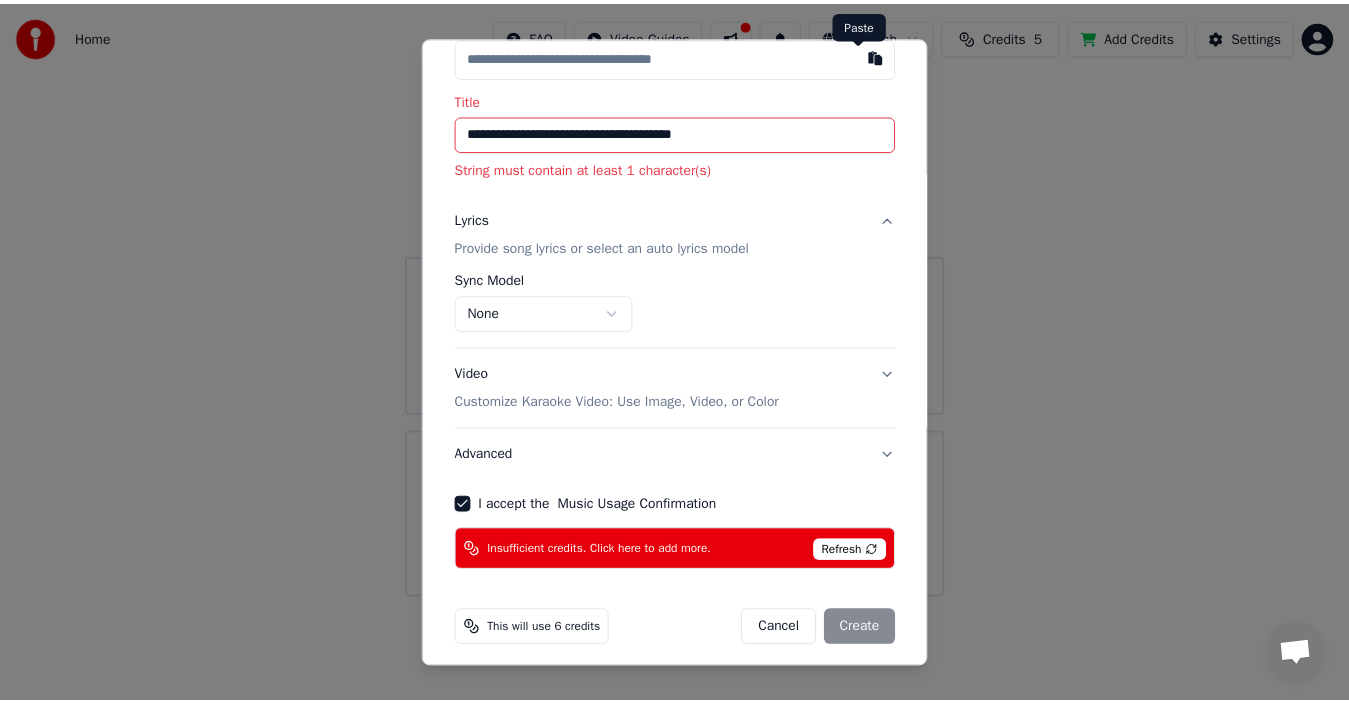 scroll, scrollTop: 0, scrollLeft: 0, axis: both 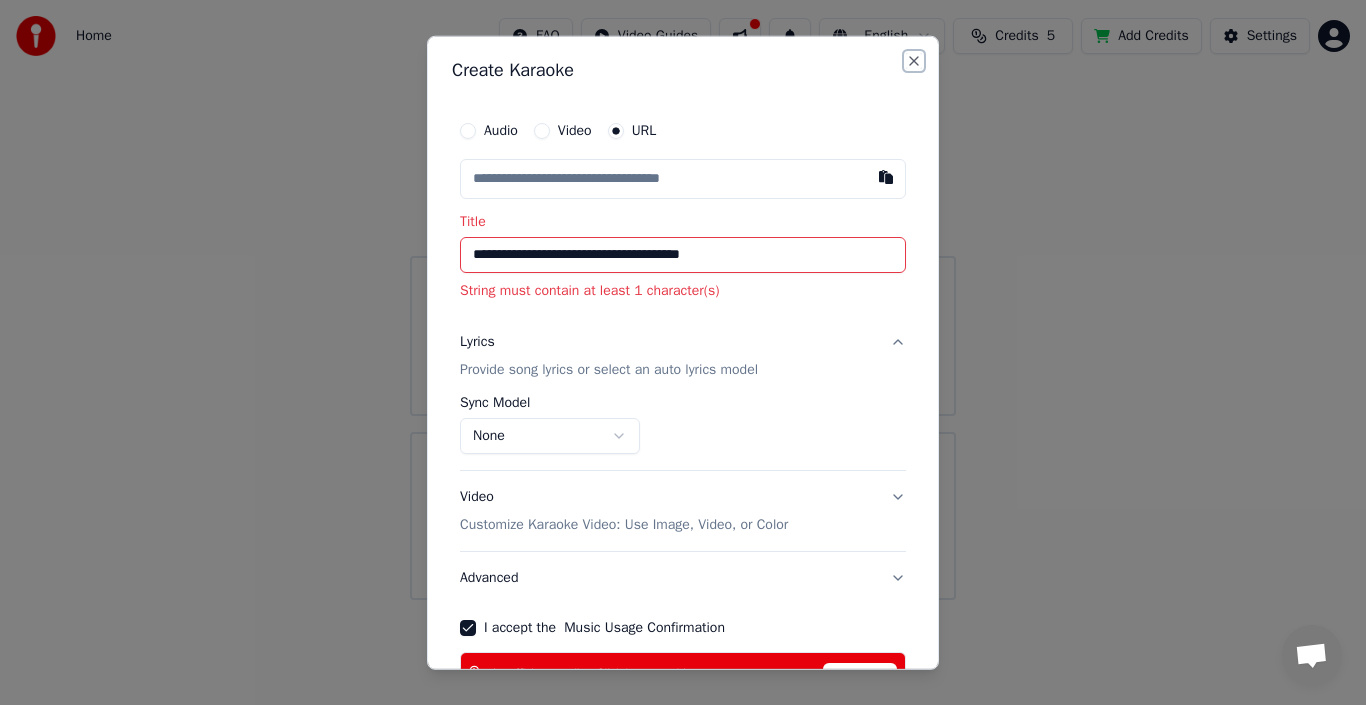 click on "Close" at bounding box center (914, 60) 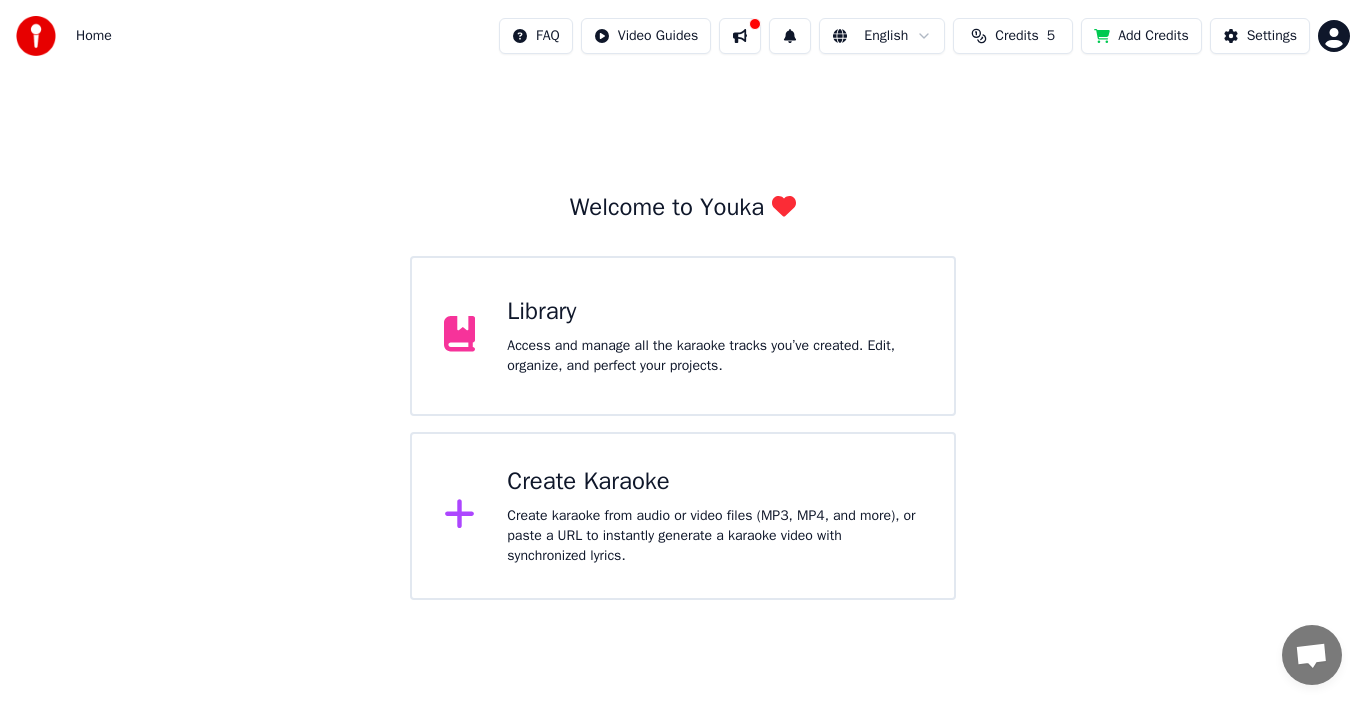 click on "Access and manage all the karaoke tracks you’ve created. Edit, organize, and perfect your projects." at bounding box center [714, 356] 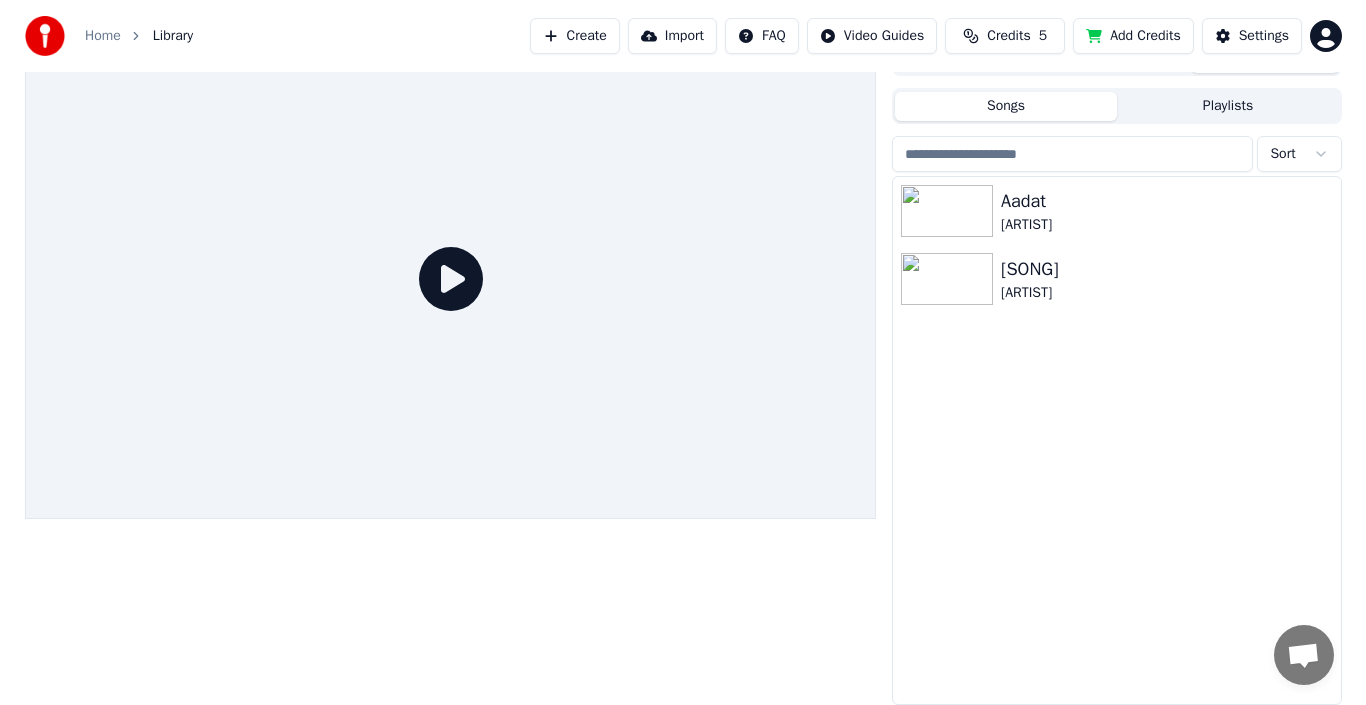 scroll, scrollTop: 0, scrollLeft: 0, axis: both 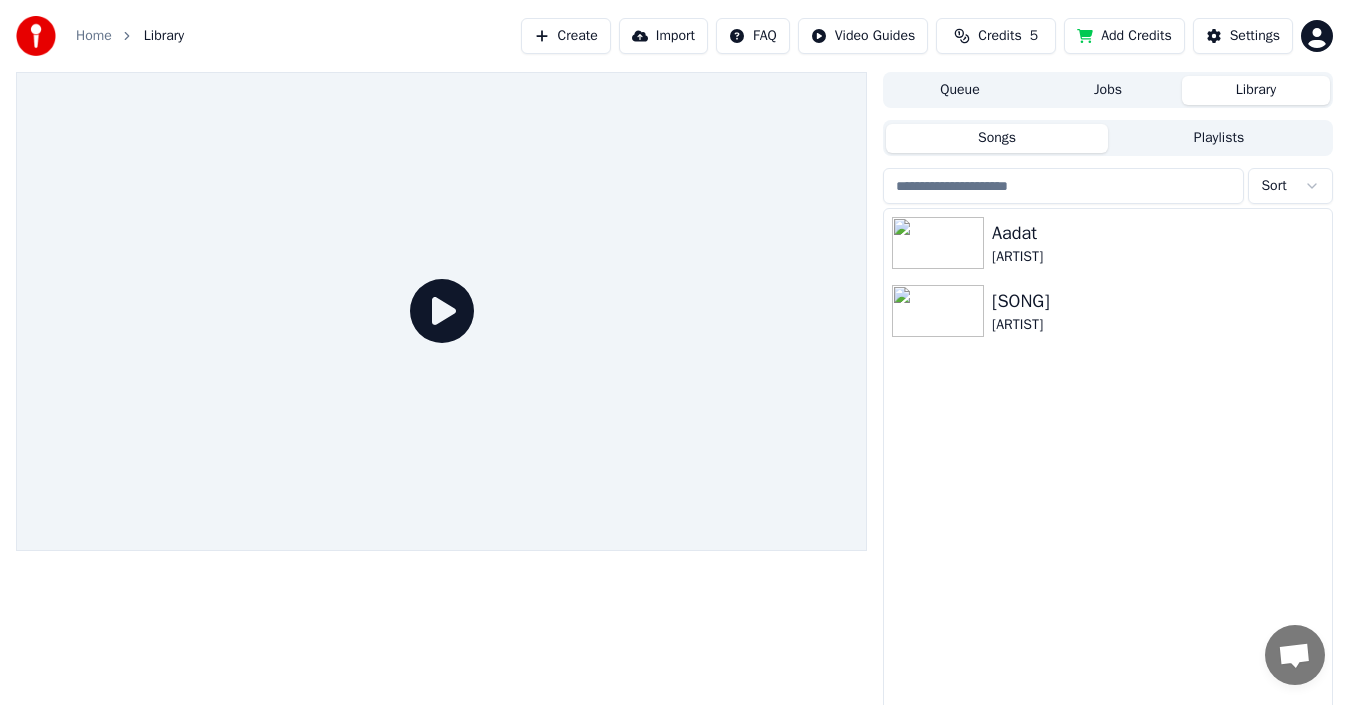 click on "Add Credits" at bounding box center (1124, 36) 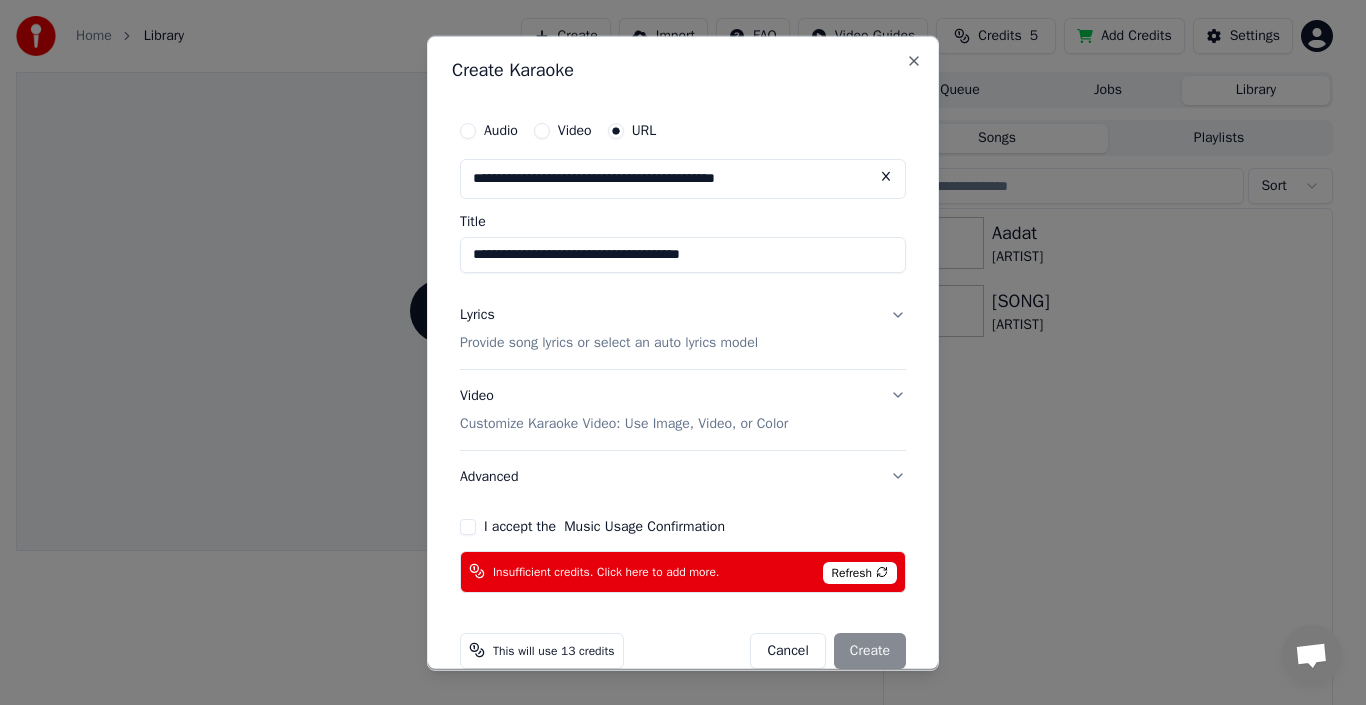 type on "**********" 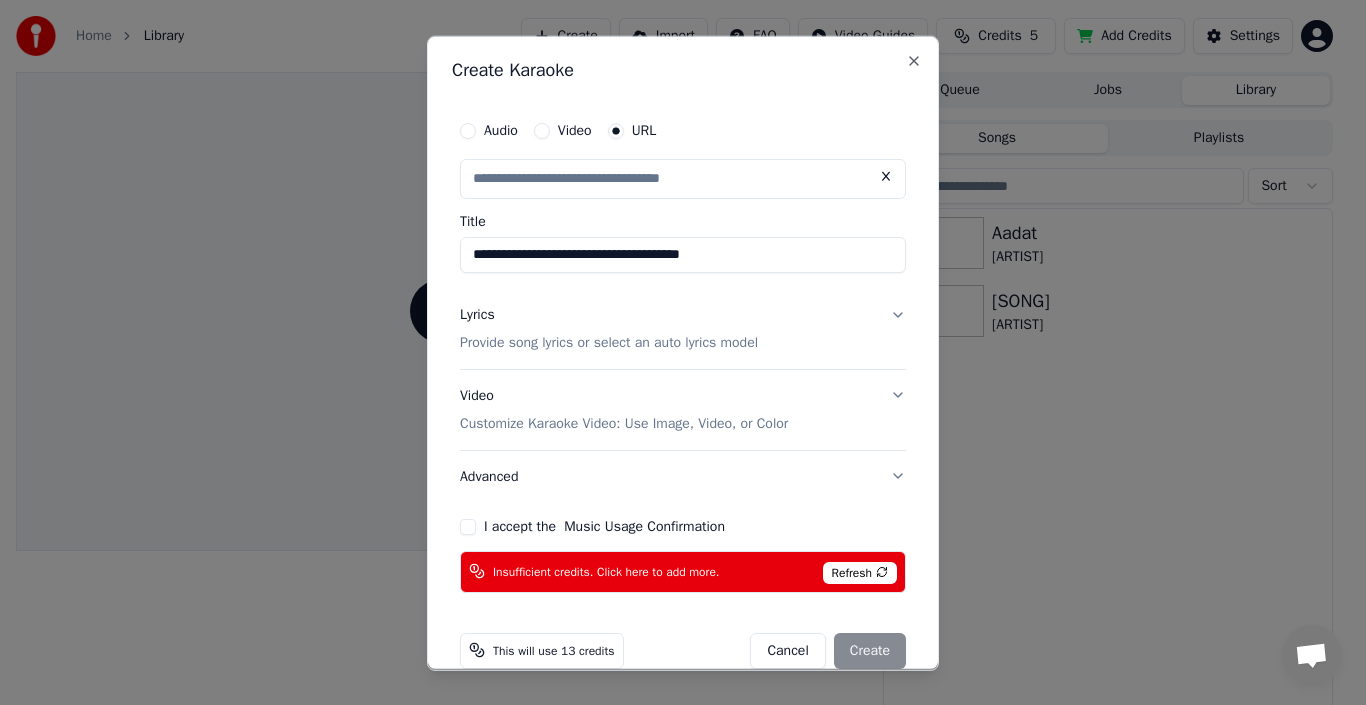 click on "I accept the   Music Usage Confirmation" at bounding box center [468, 526] 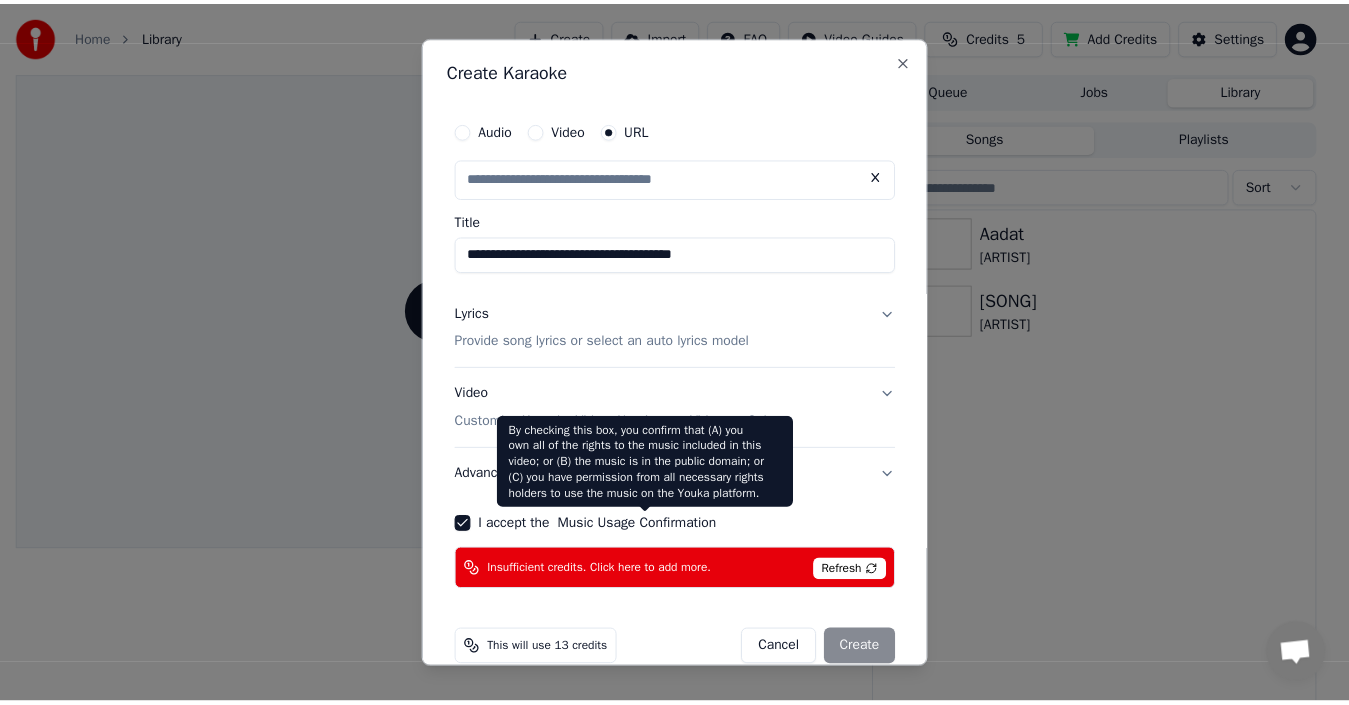 scroll, scrollTop: 31, scrollLeft: 0, axis: vertical 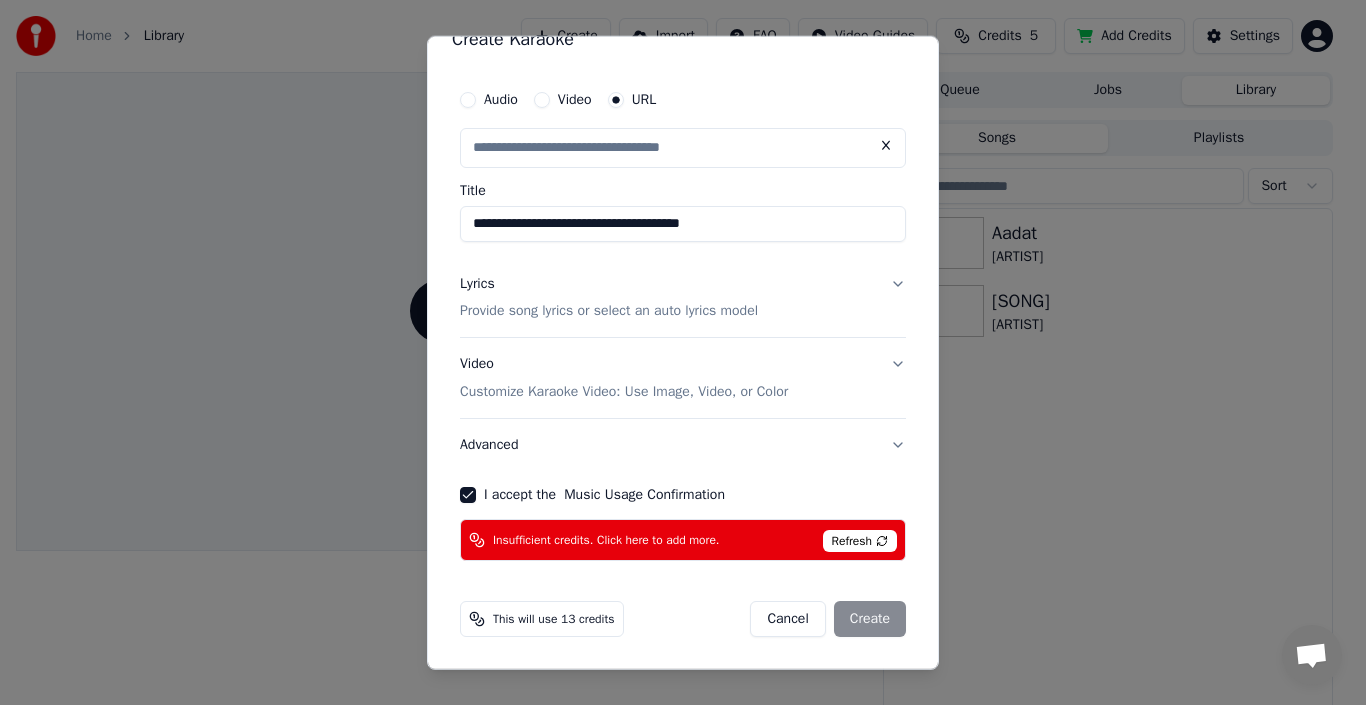 click on "This will use 13 credits" at bounding box center (542, 619) 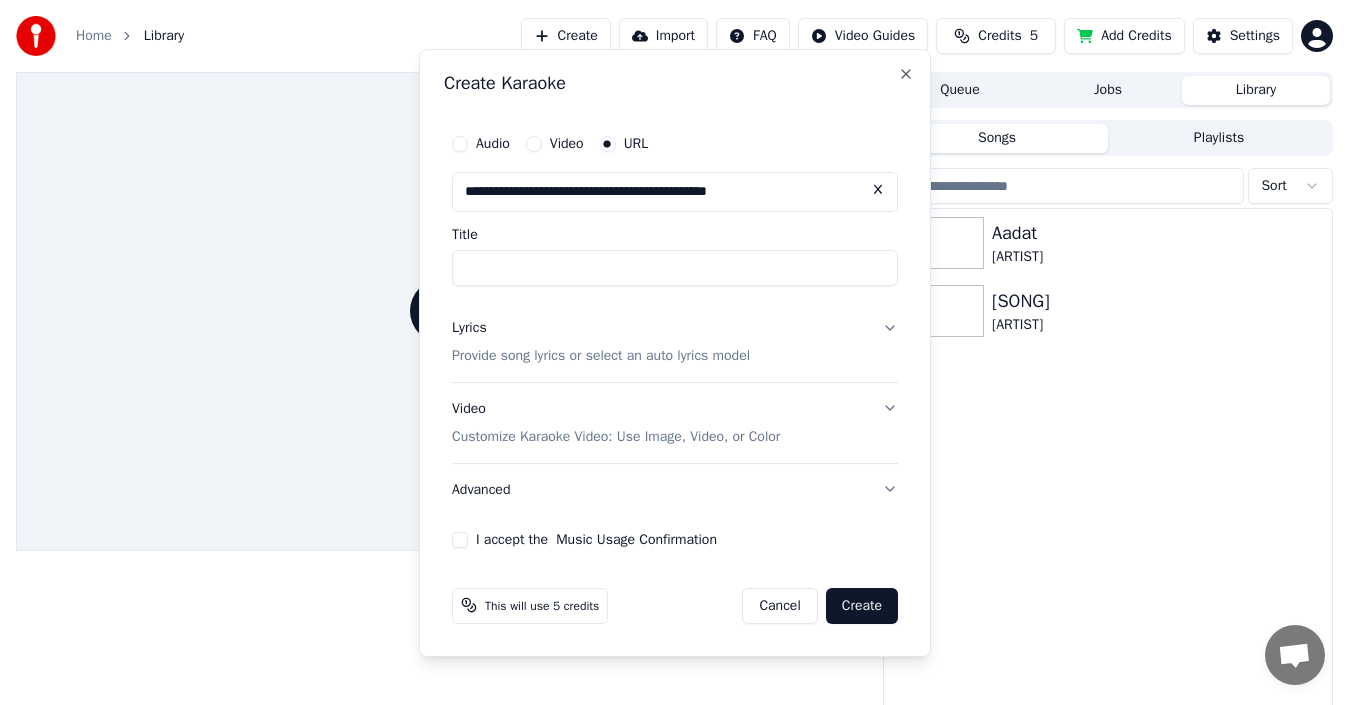 scroll, scrollTop: 0, scrollLeft: 0, axis: both 